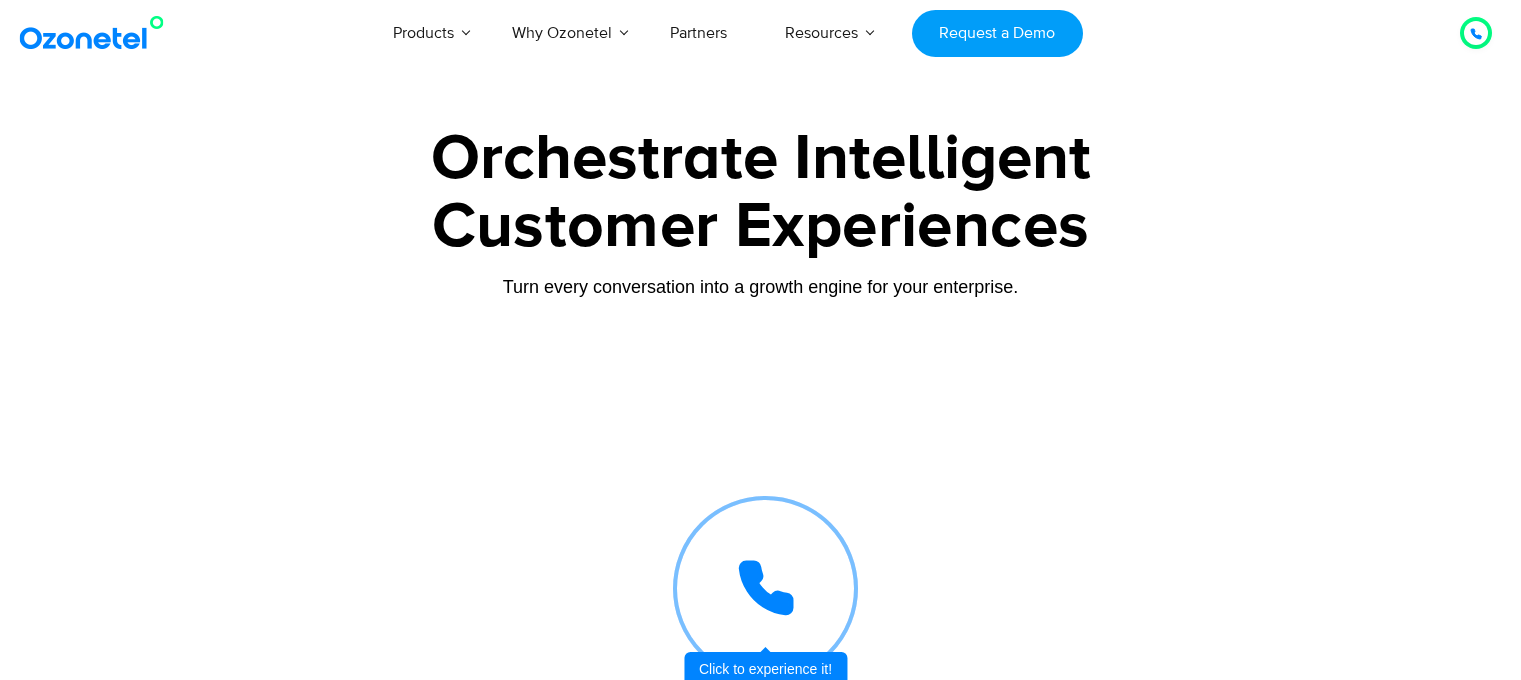 scroll, scrollTop: 0, scrollLeft: 0, axis: both 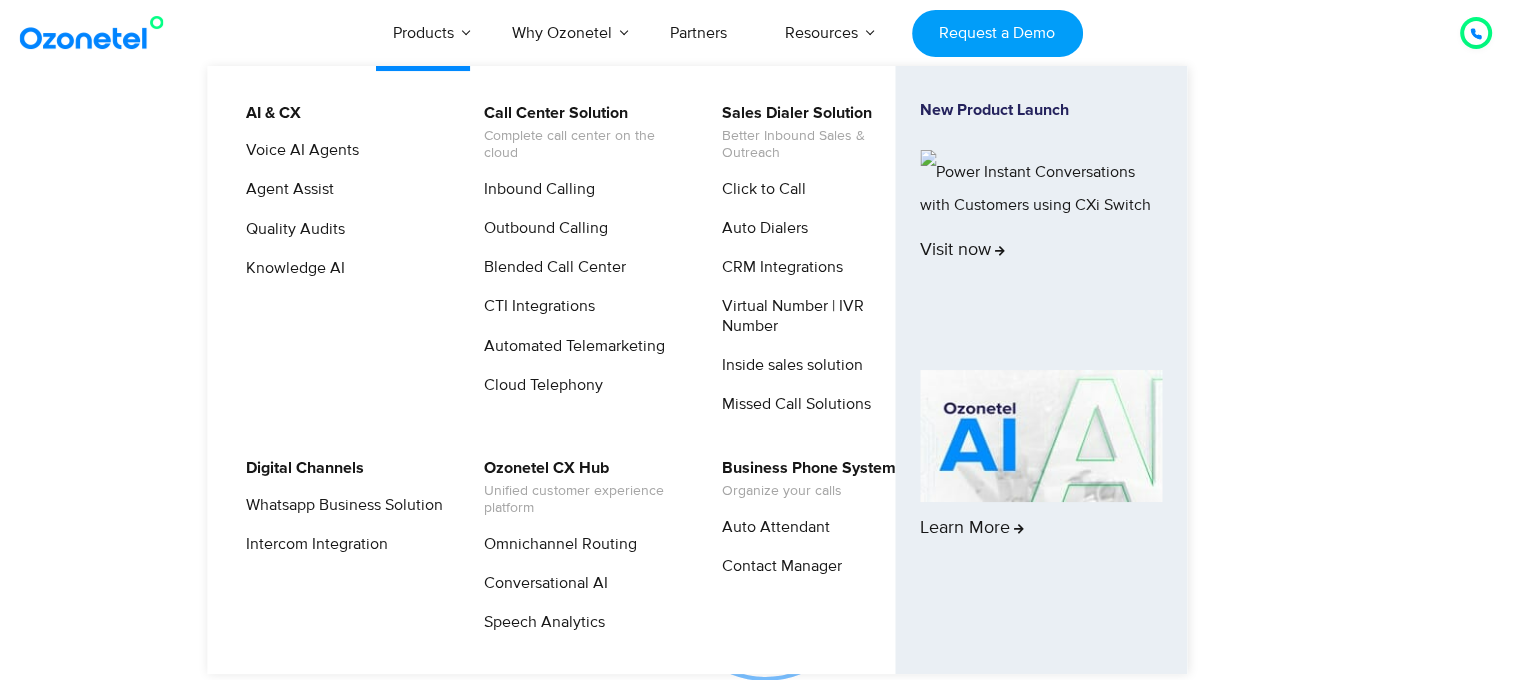click at bounding box center (928, 158) 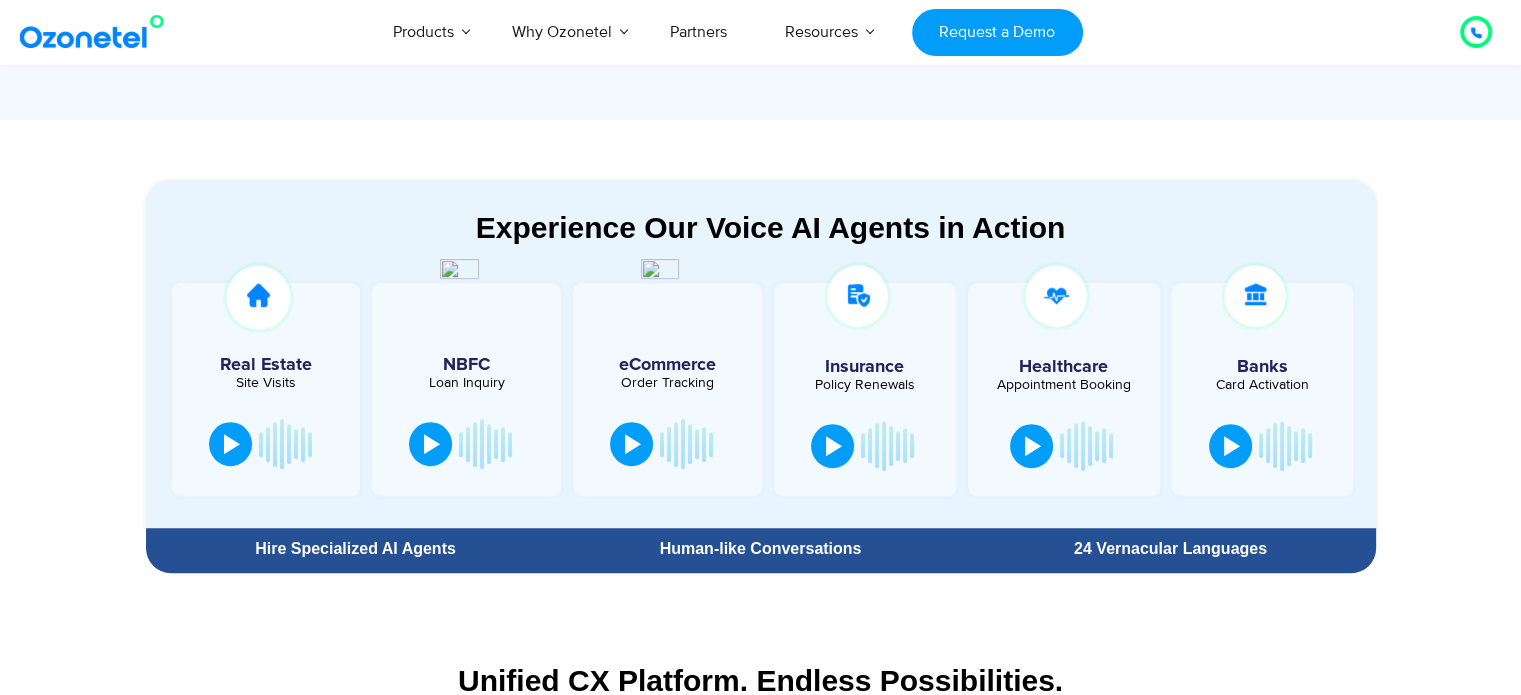 scroll, scrollTop: 1011, scrollLeft: 0, axis: vertical 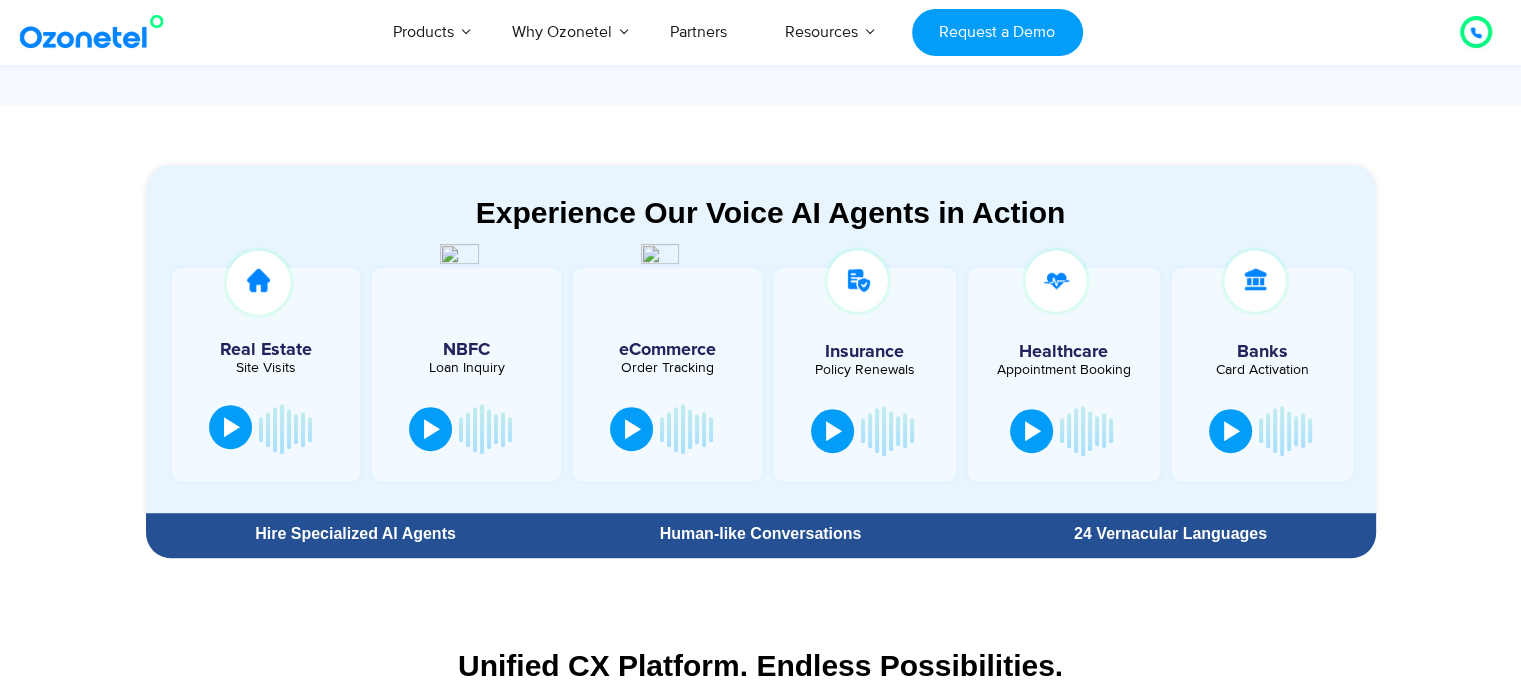 click at bounding box center (232, 427) 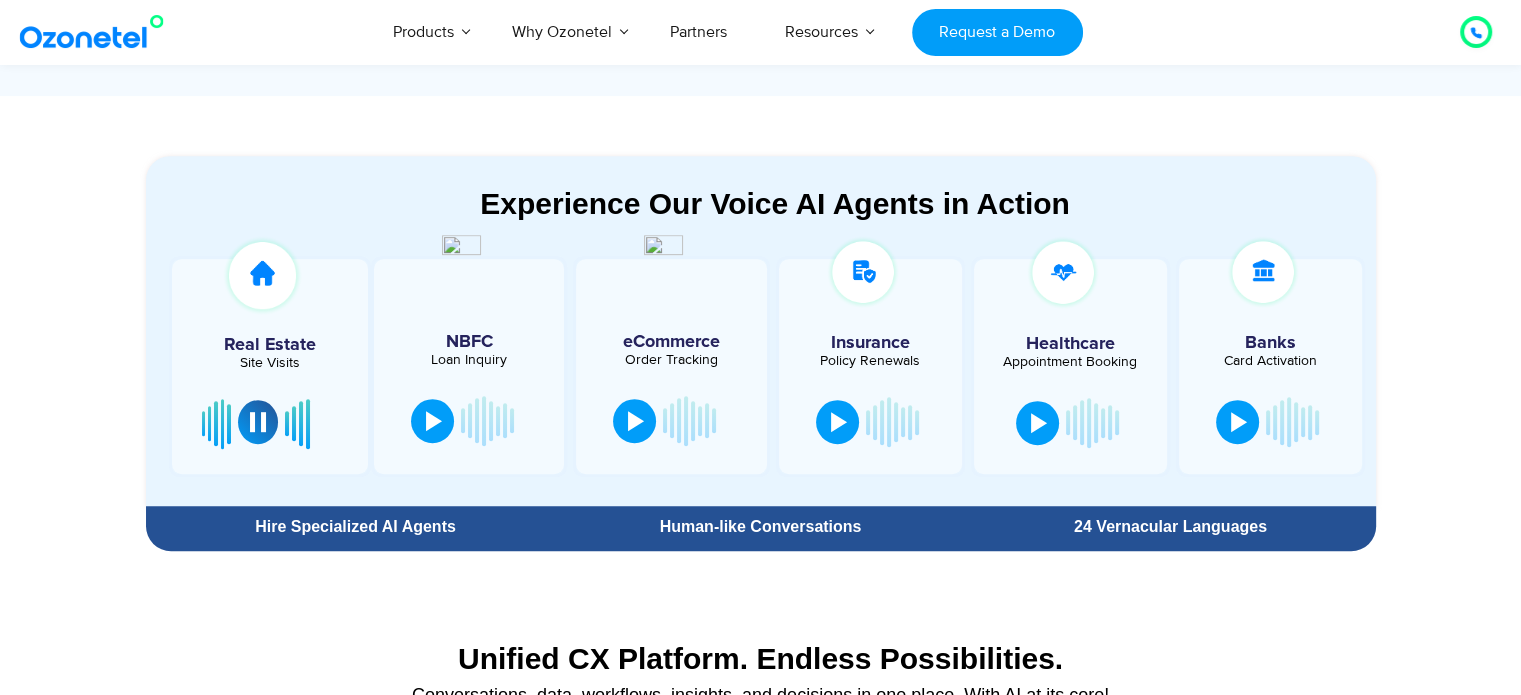 scroll, scrollTop: 1040, scrollLeft: 0, axis: vertical 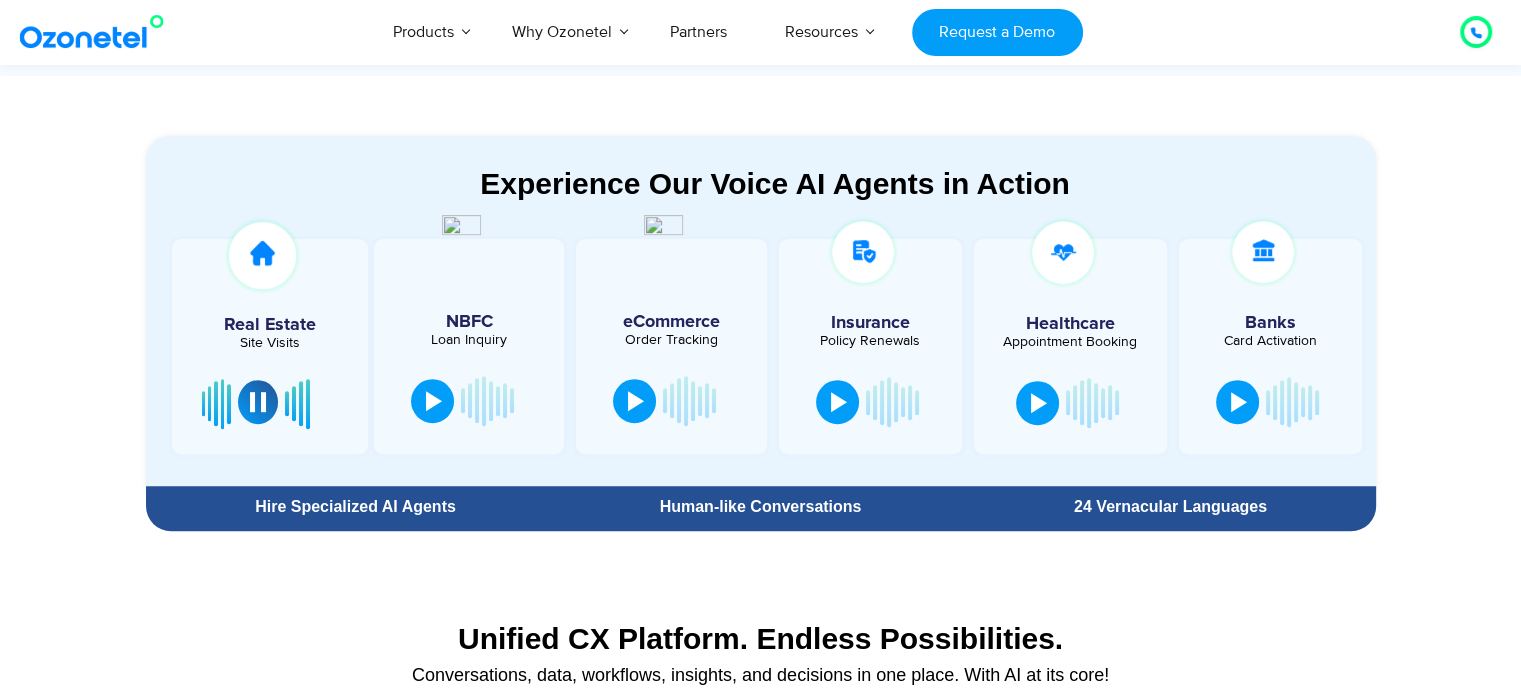 click at bounding box center (258, 402) 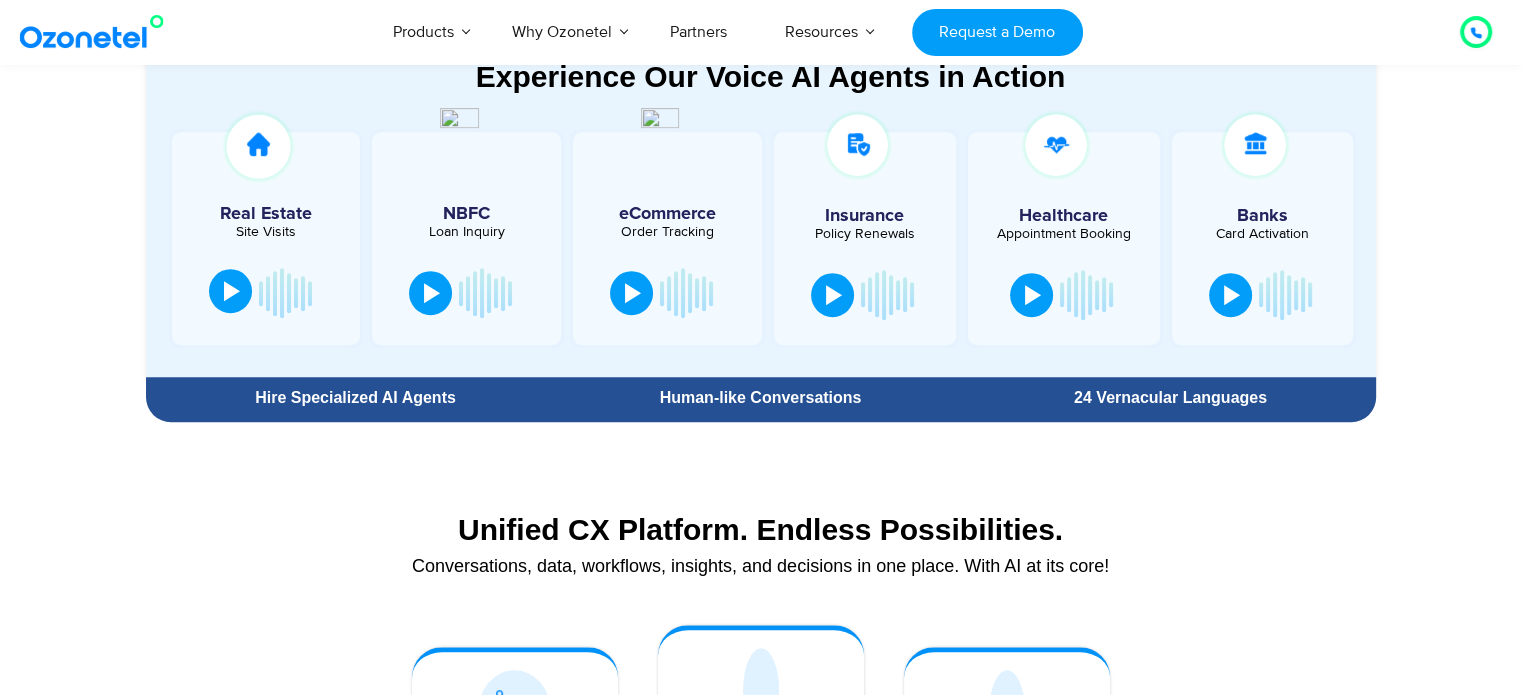 scroll, scrollTop: 1148, scrollLeft: 0, axis: vertical 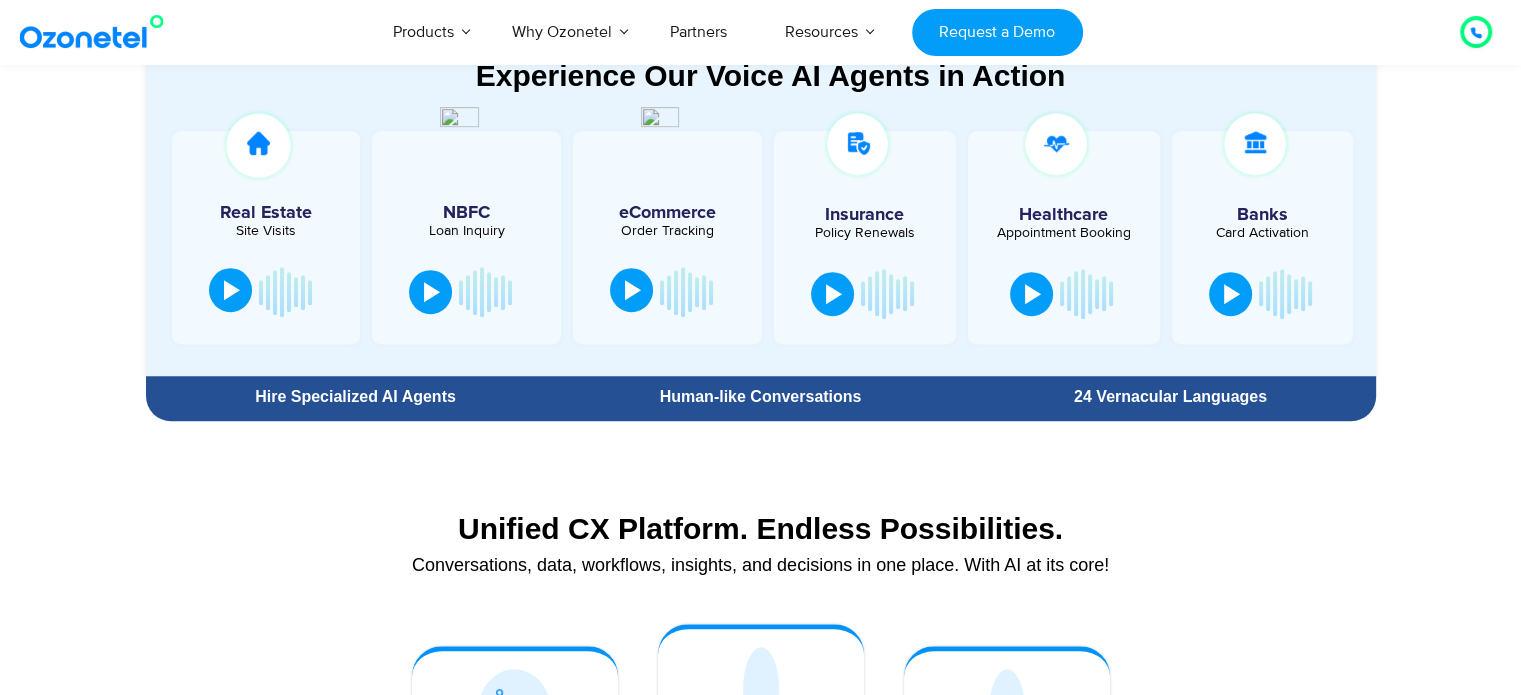 click at bounding box center (633, 290) 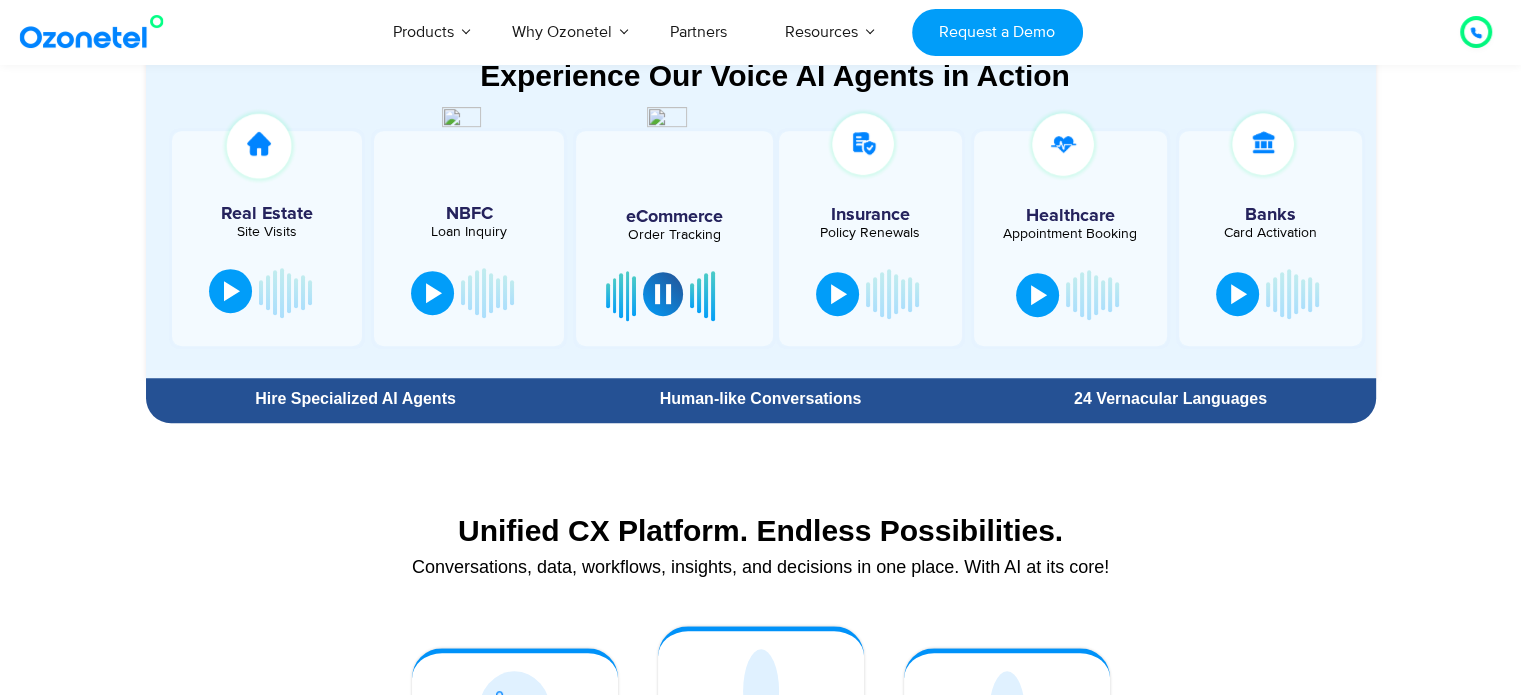 click at bounding box center [663, 294] 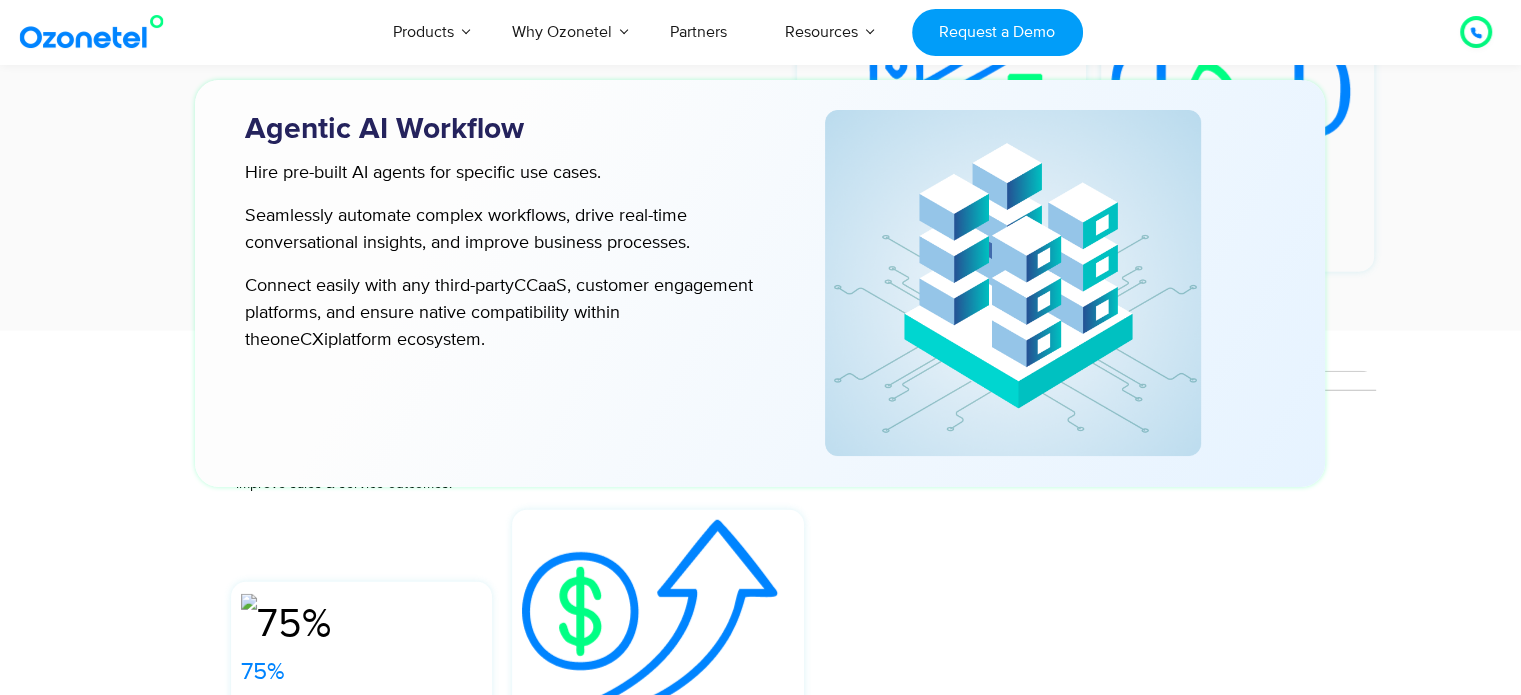 scroll, scrollTop: 5320, scrollLeft: 0, axis: vertical 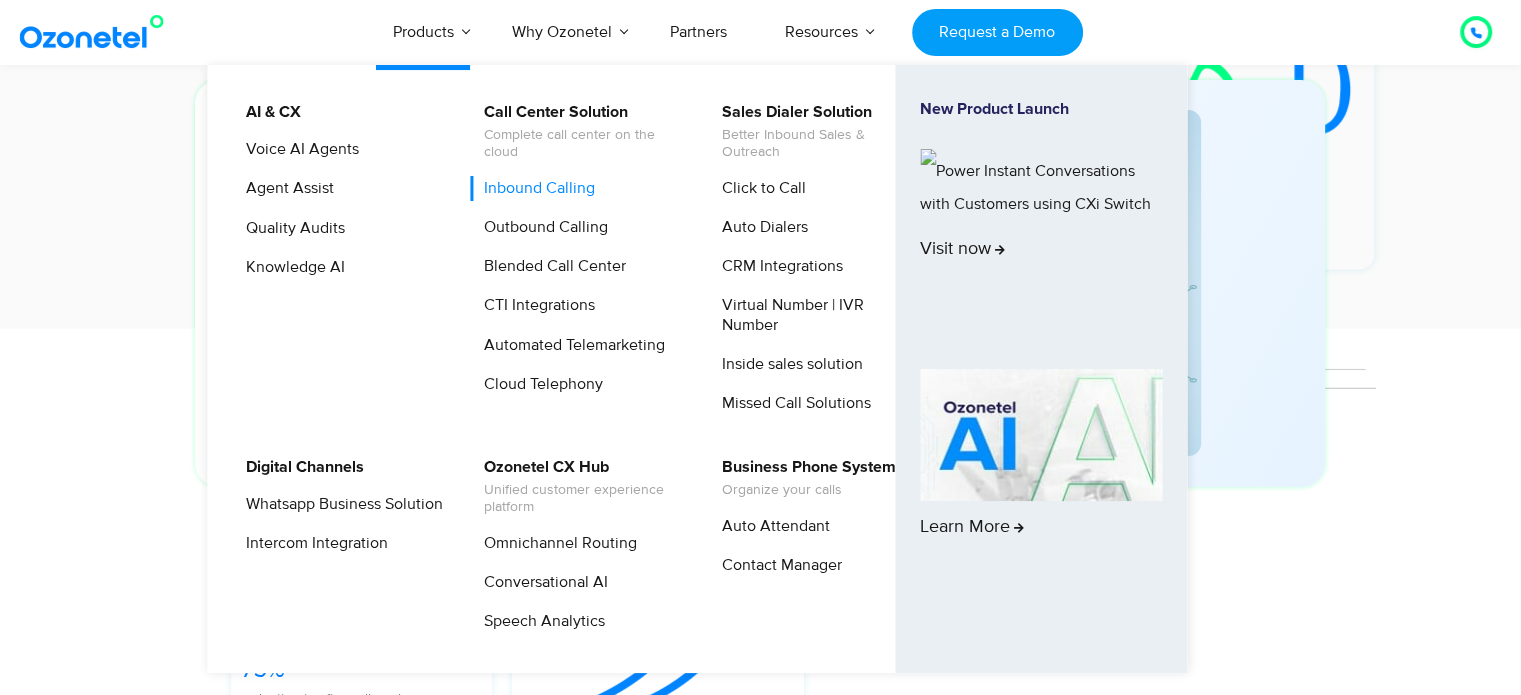click on "Inbound Calling" at bounding box center [534, 188] 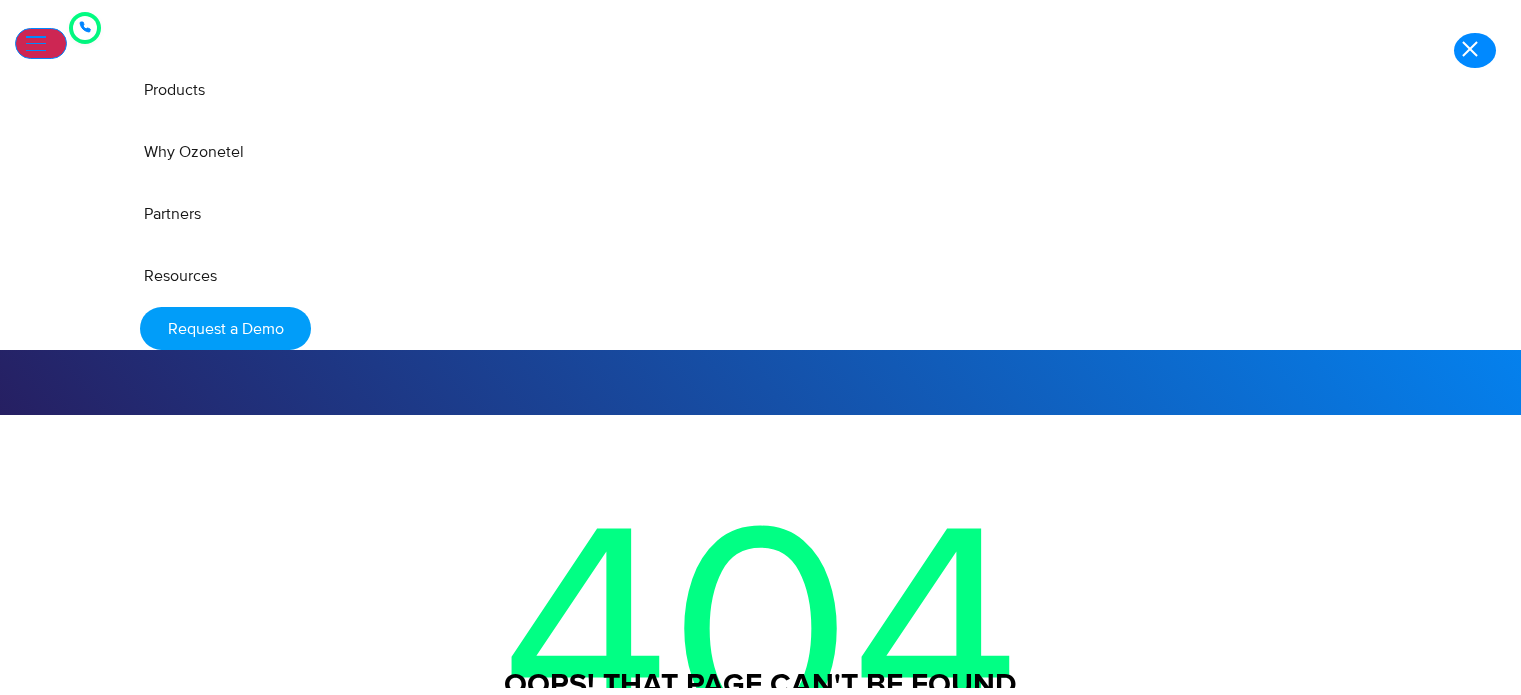 scroll, scrollTop: 272, scrollLeft: 0, axis: vertical 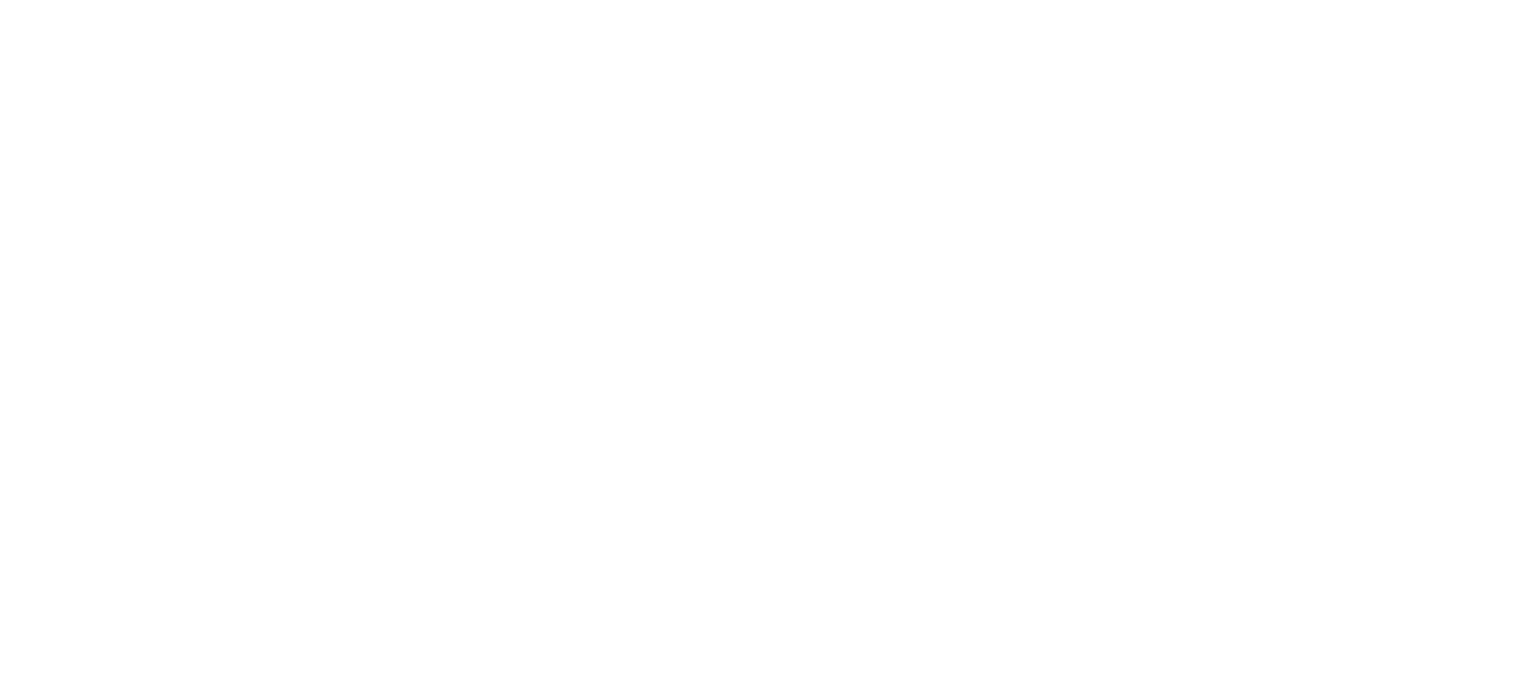 click at bounding box center (1060, 1917) 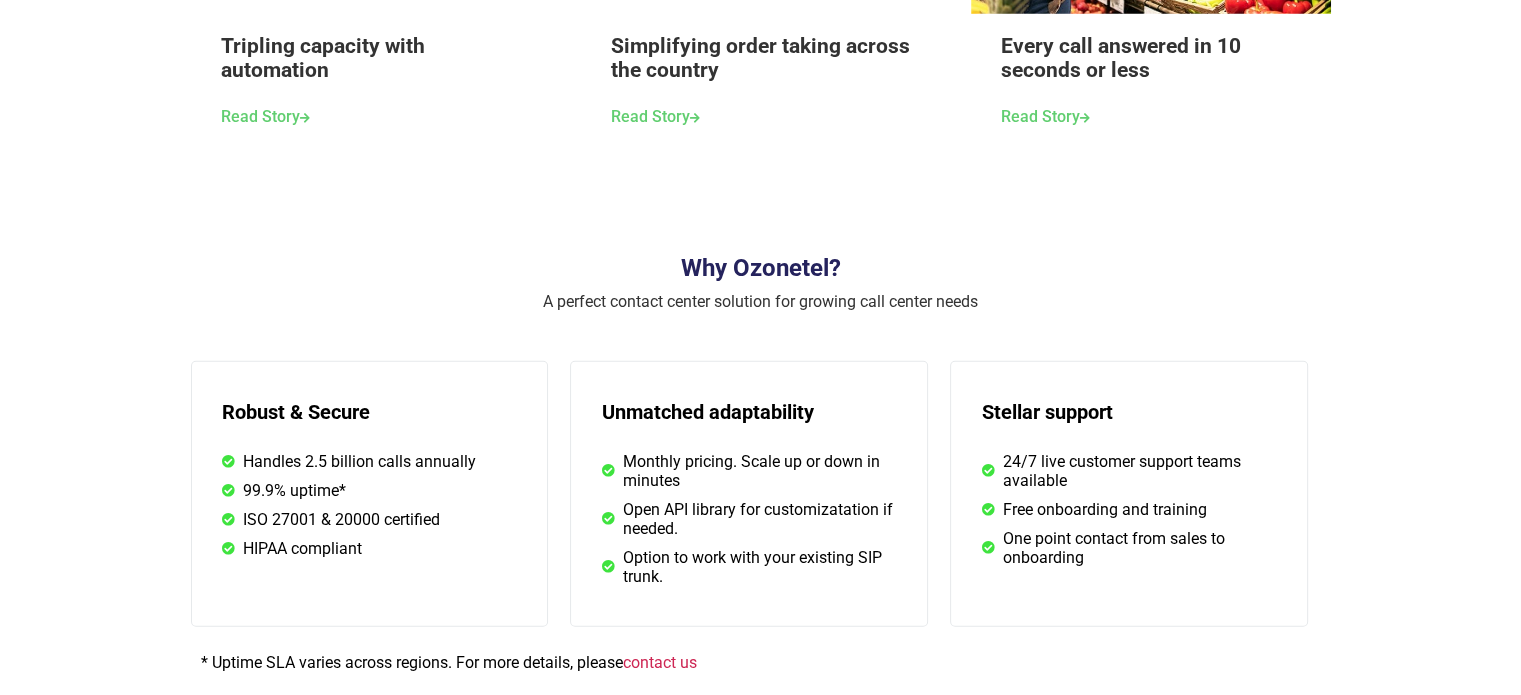 scroll, scrollTop: 5285, scrollLeft: 0, axis: vertical 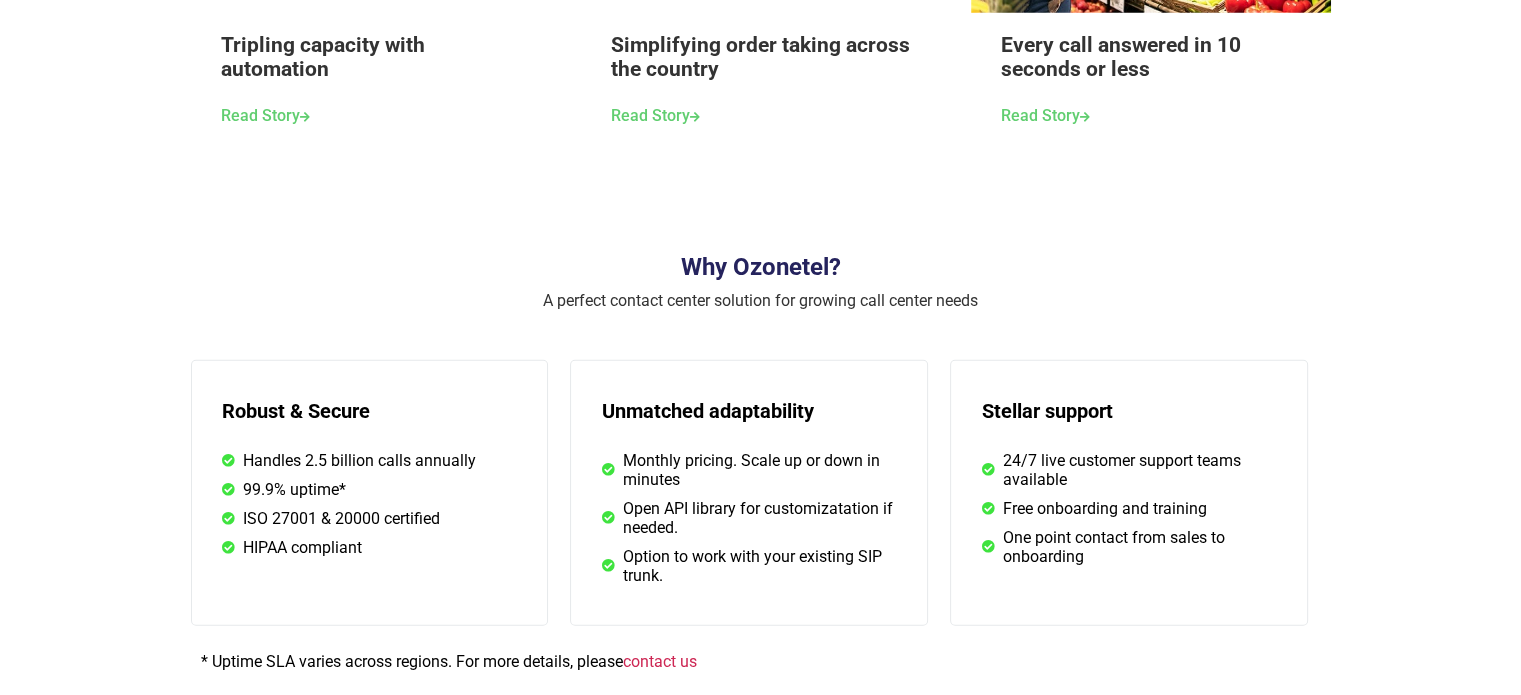 click on "Explore Ozonetel Business System" at bounding box center [343, 4428] 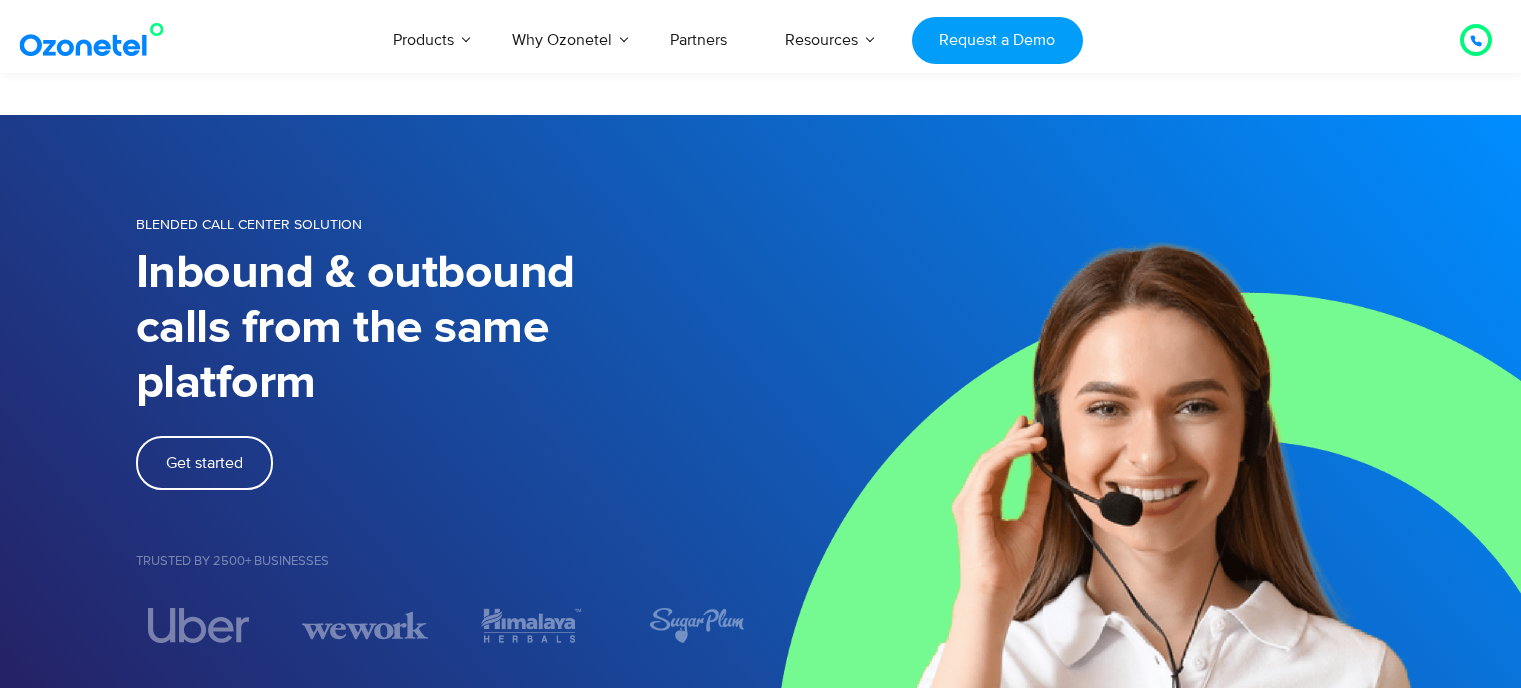 scroll, scrollTop: 178, scrollLeft: 0, axis: vertical 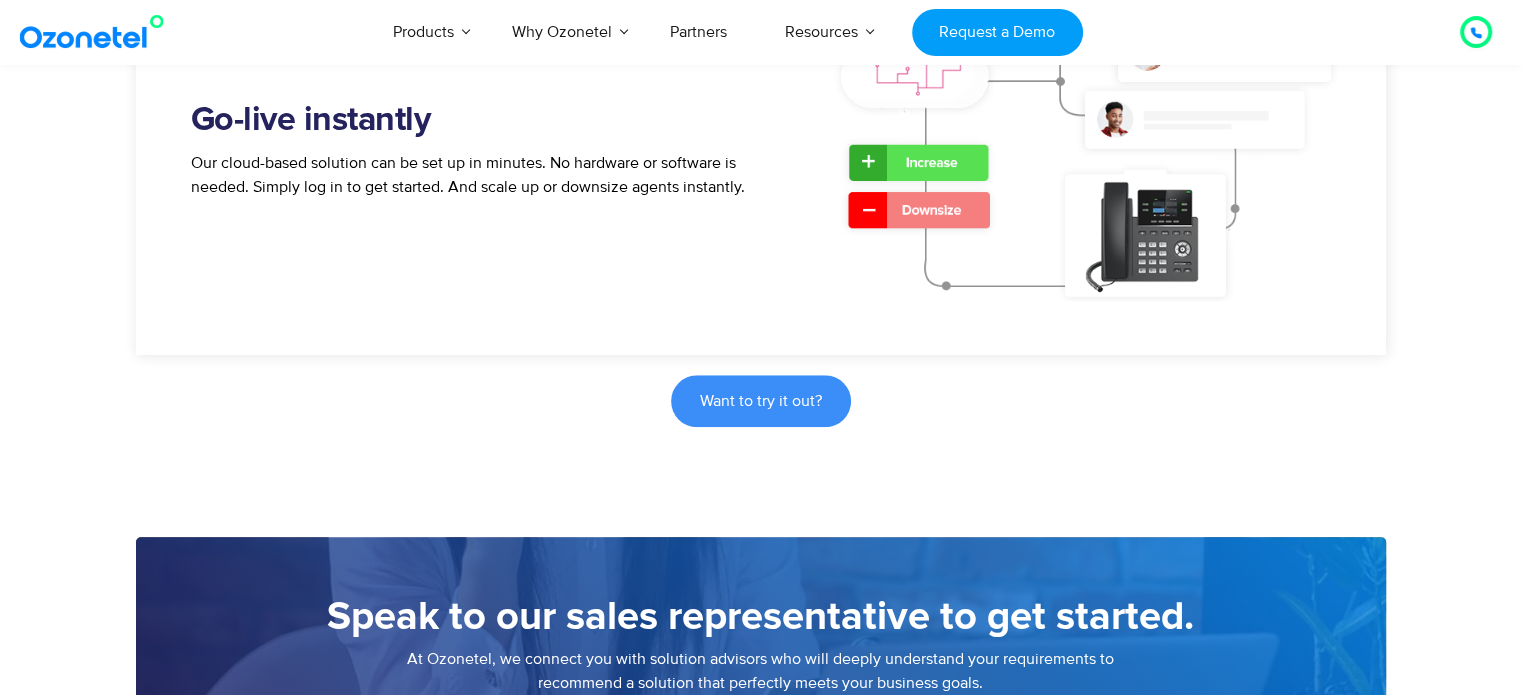 click on "Want to try it out?" at bounding box center [761, 401] 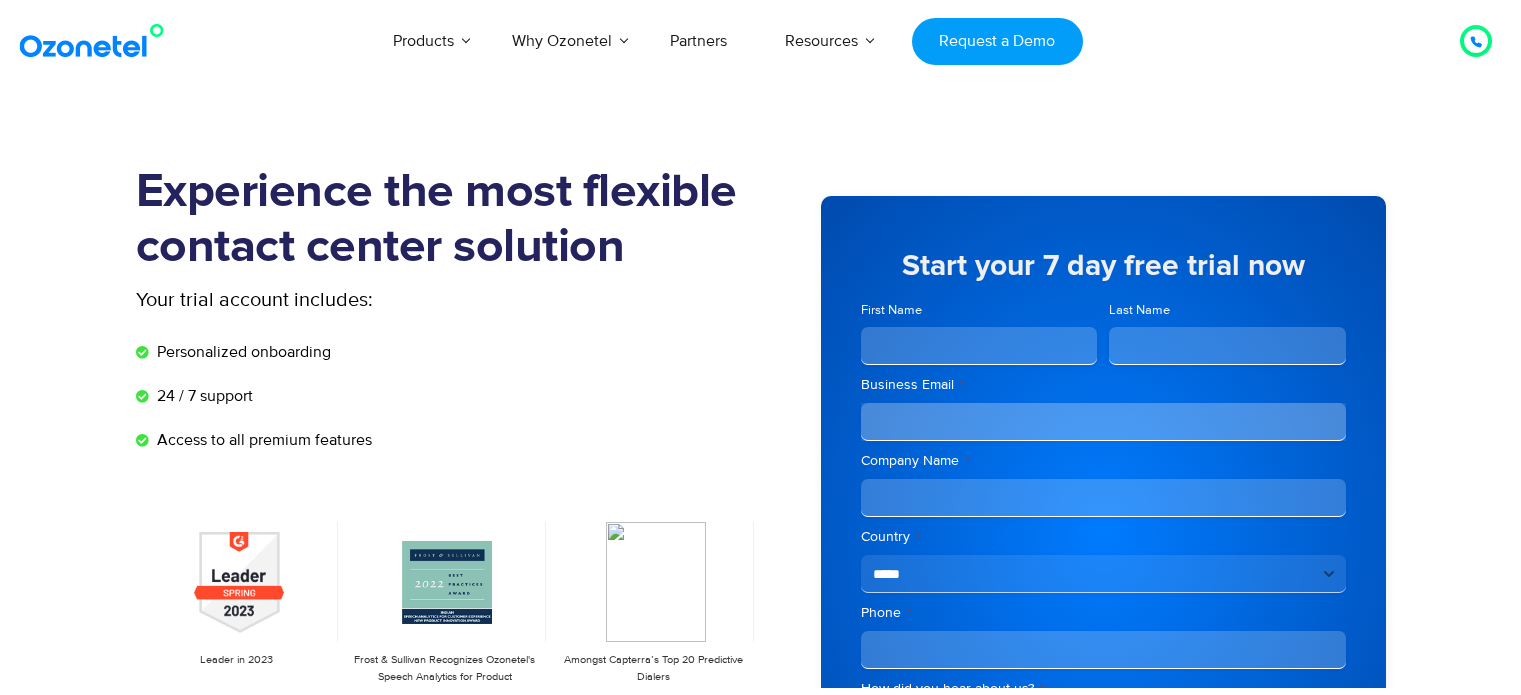 scroll, scrollTop: 367, scrollLeft: 0, axis: vertical 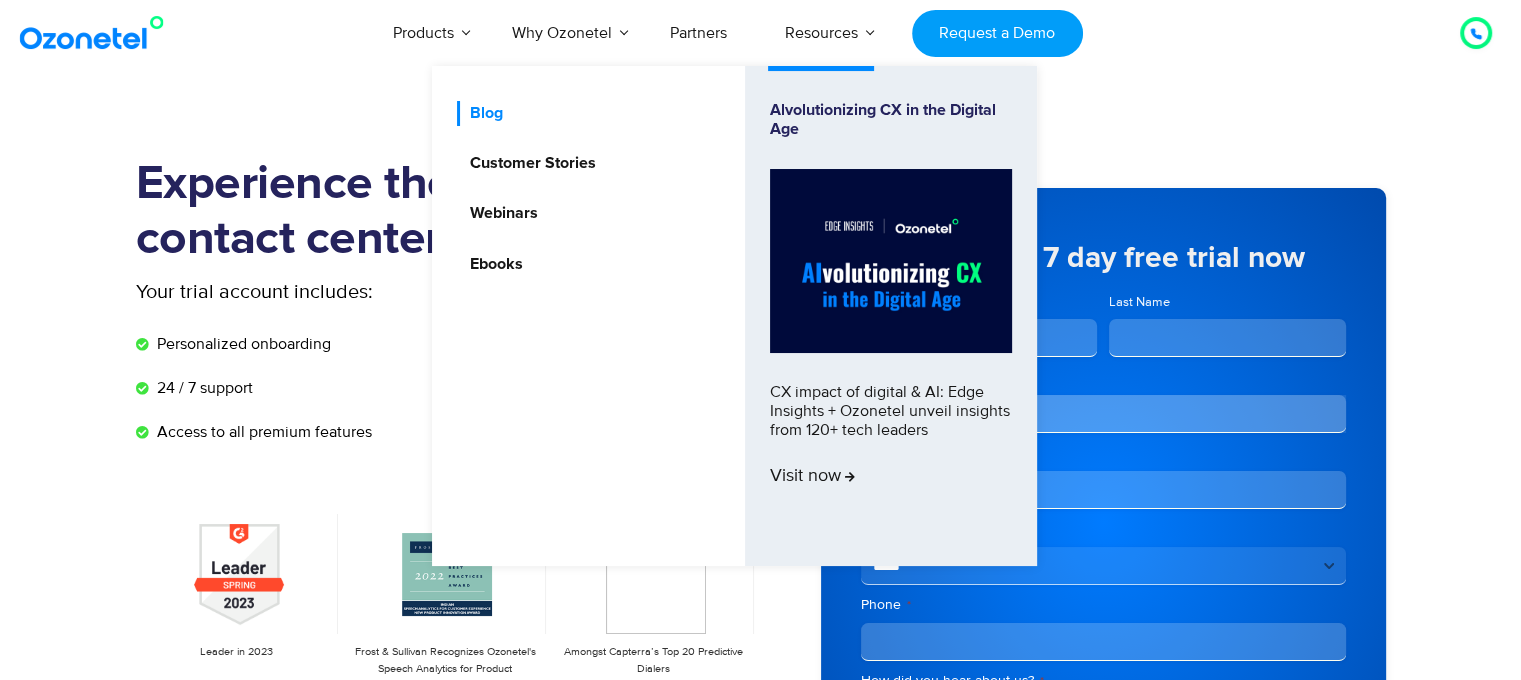 click on "Blog" at bounding box center (481, 113) 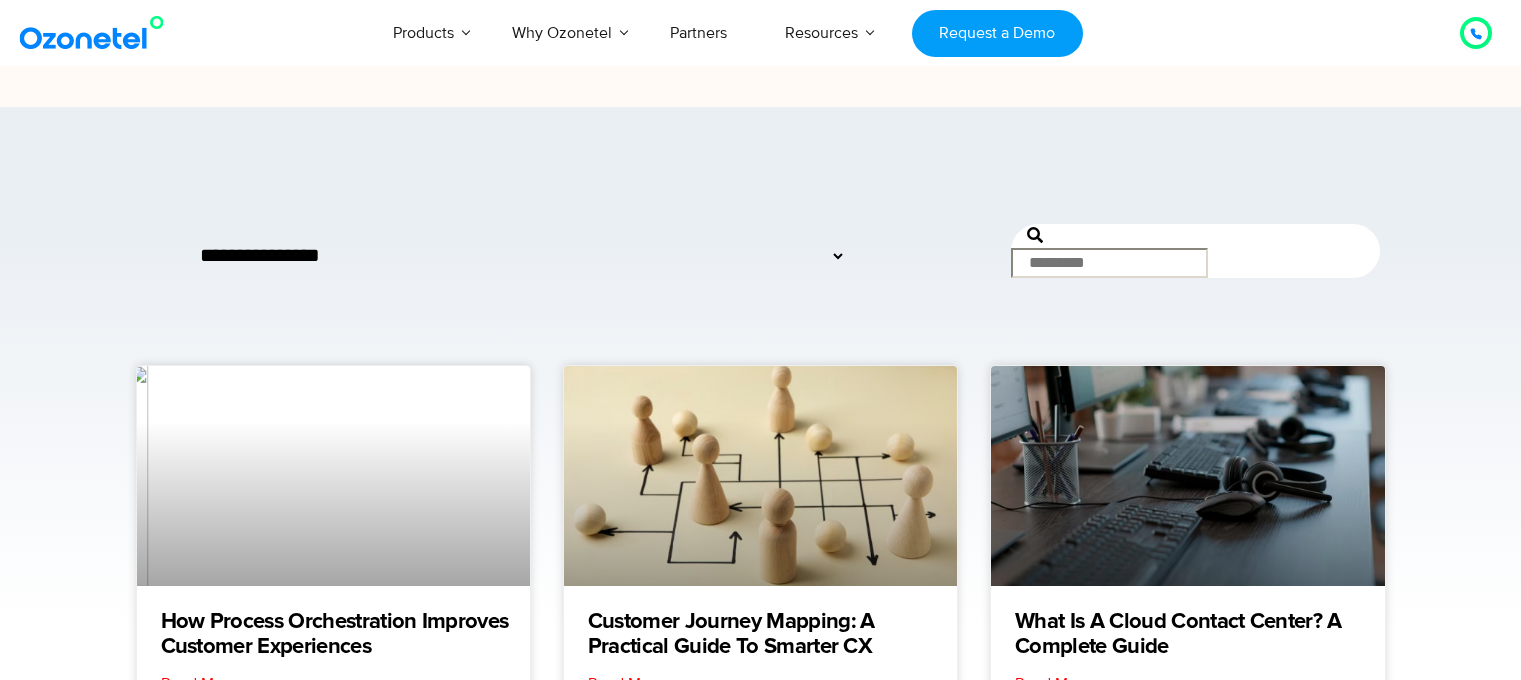 scroll, scrollTop: 0, scrollLeft: 0, axis: both 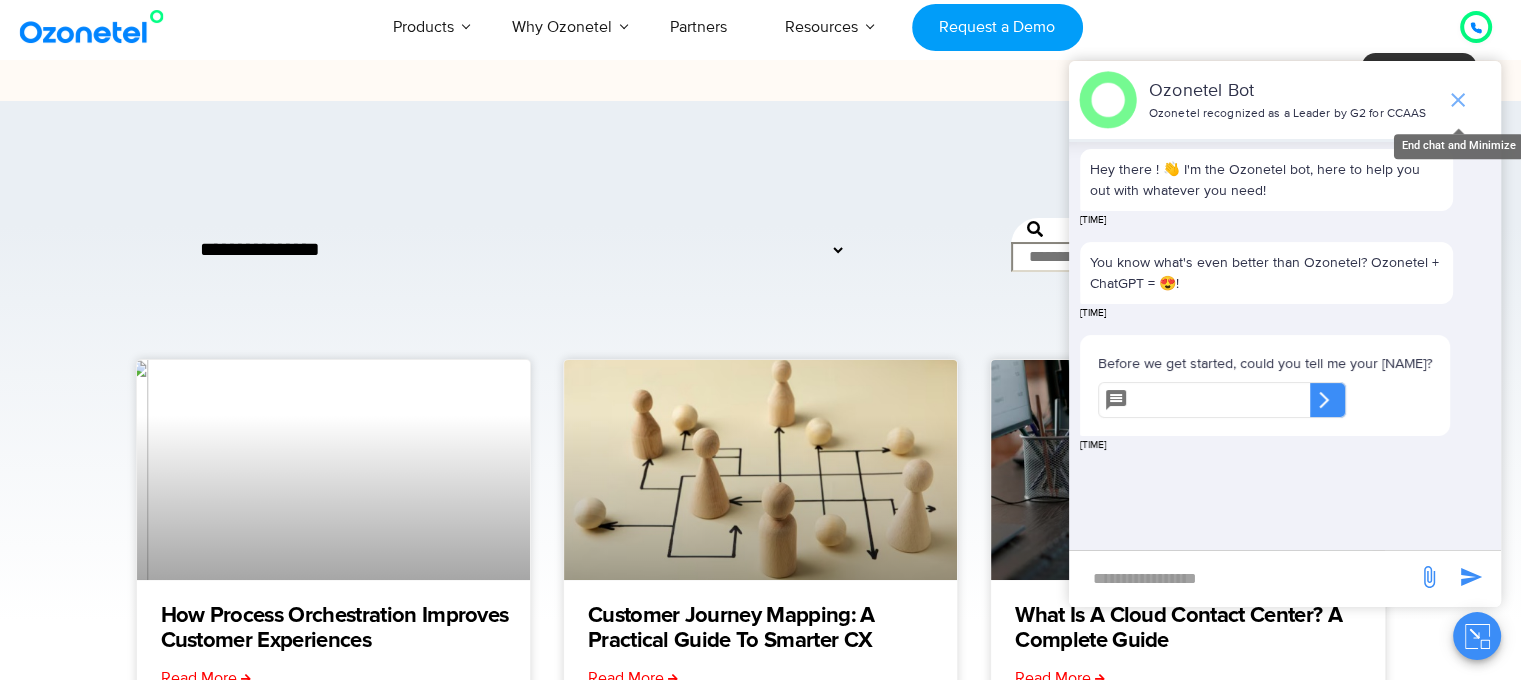click at bounding box center (1458, 100) 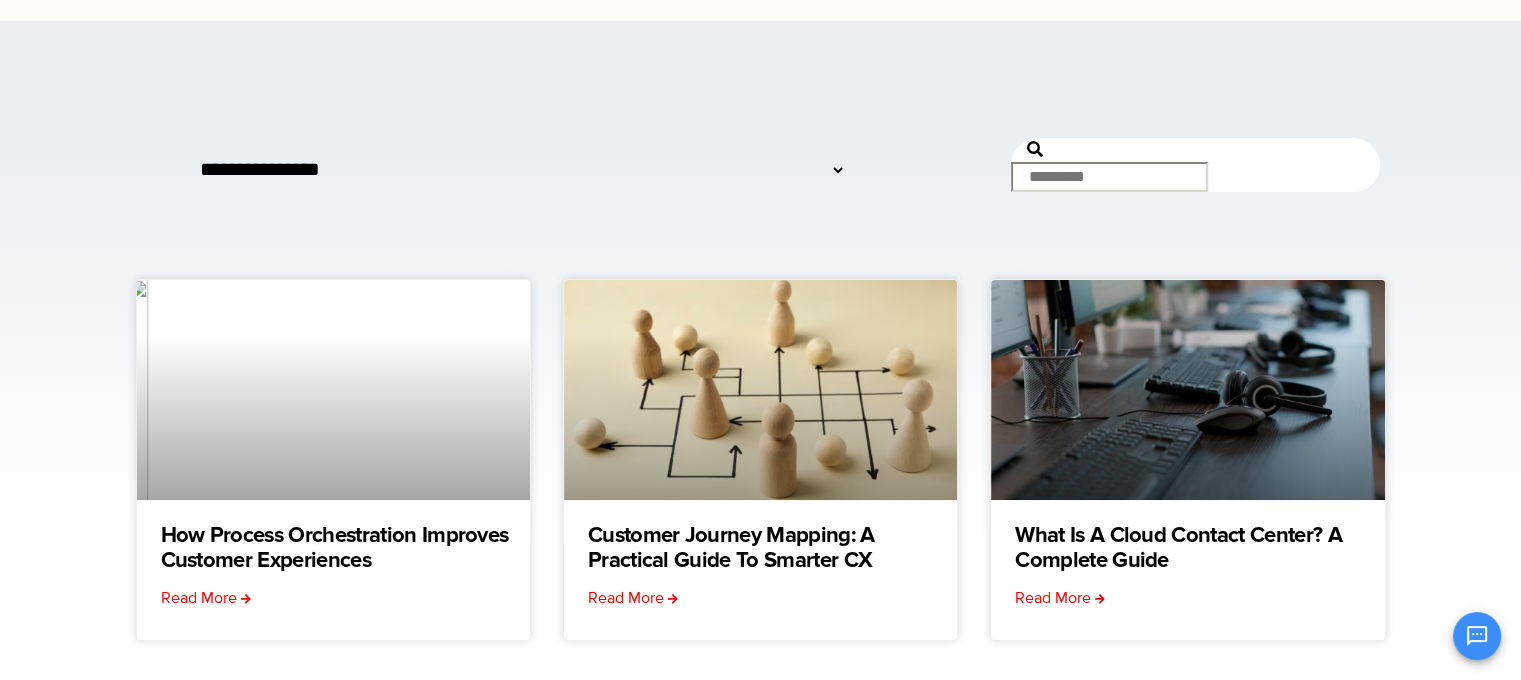 scroll, scrollTop: 0, scrollLeft: 0, axis: both 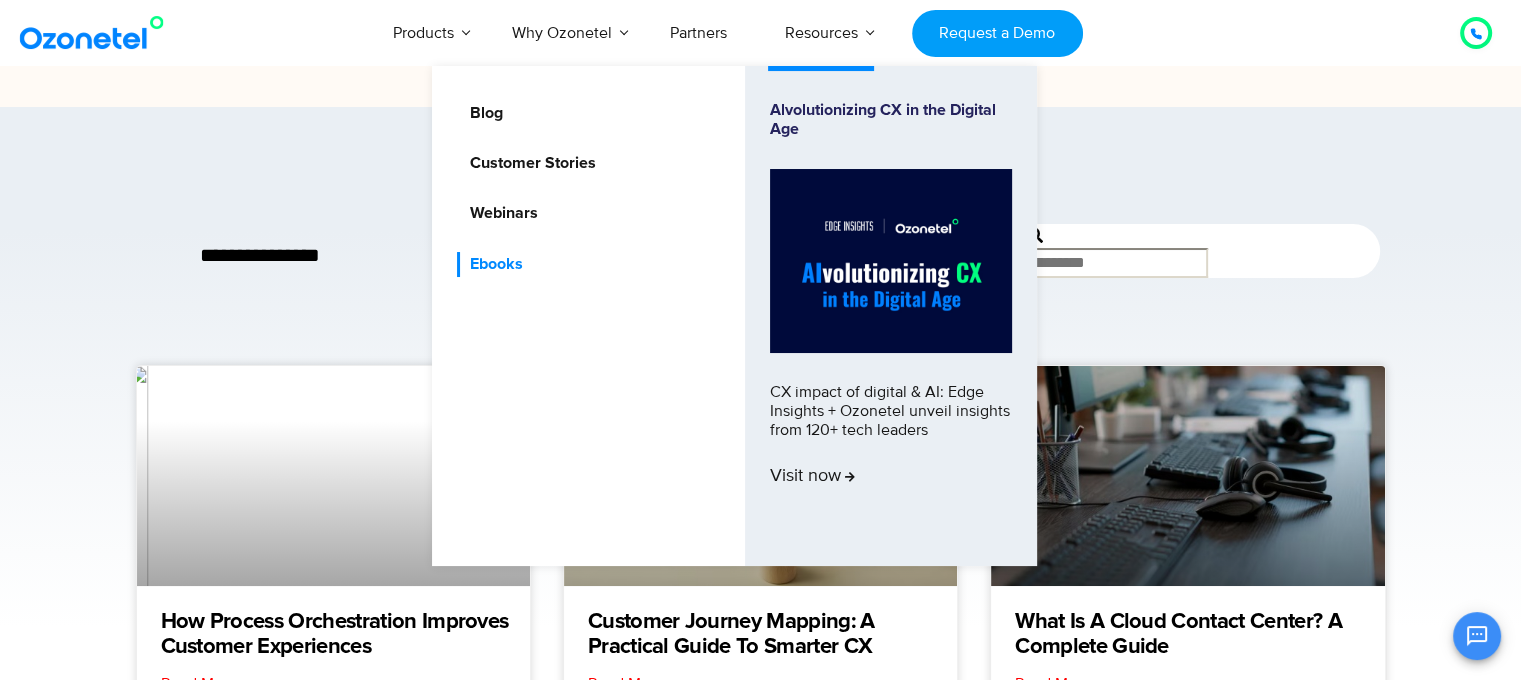 click on "Ebooks" at bounding box center (491, 264) 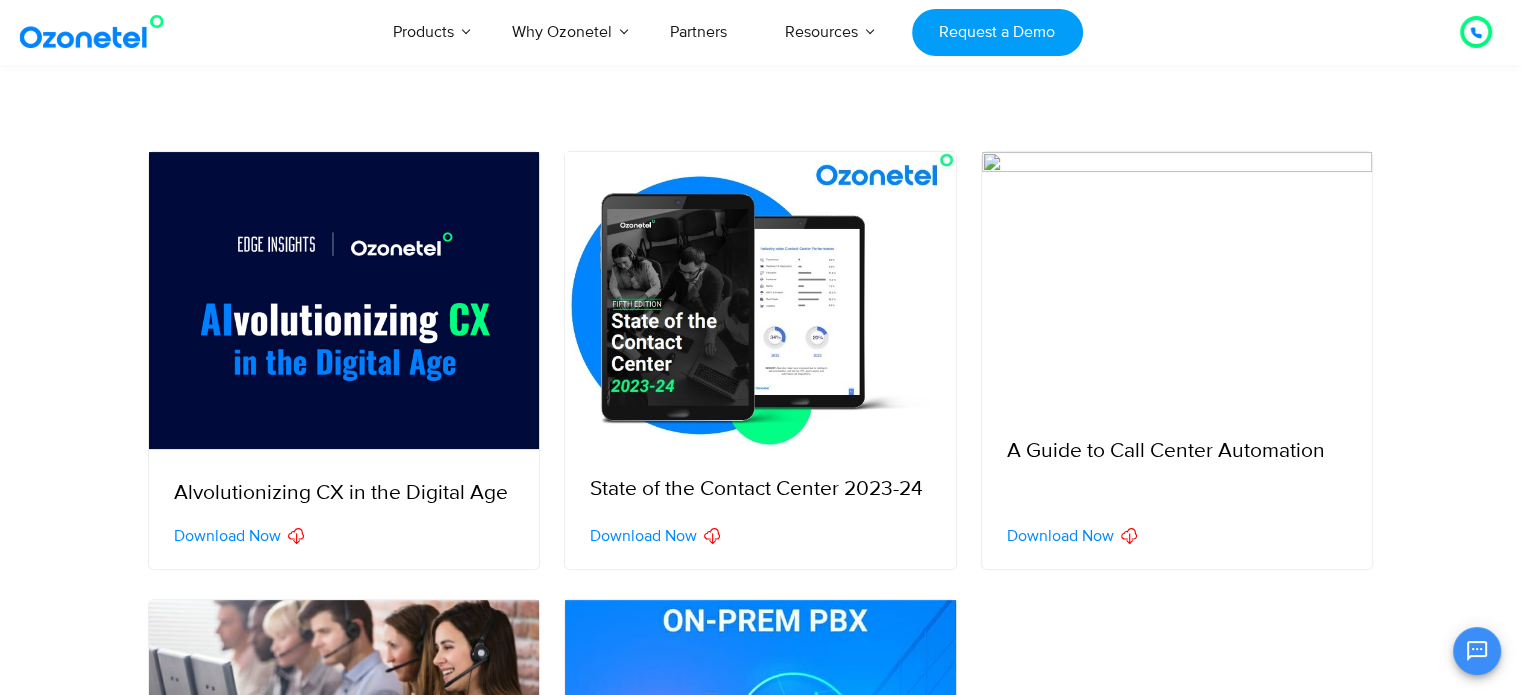 scroll, scrollTop: 0, scrollLeft: 0, axis: both 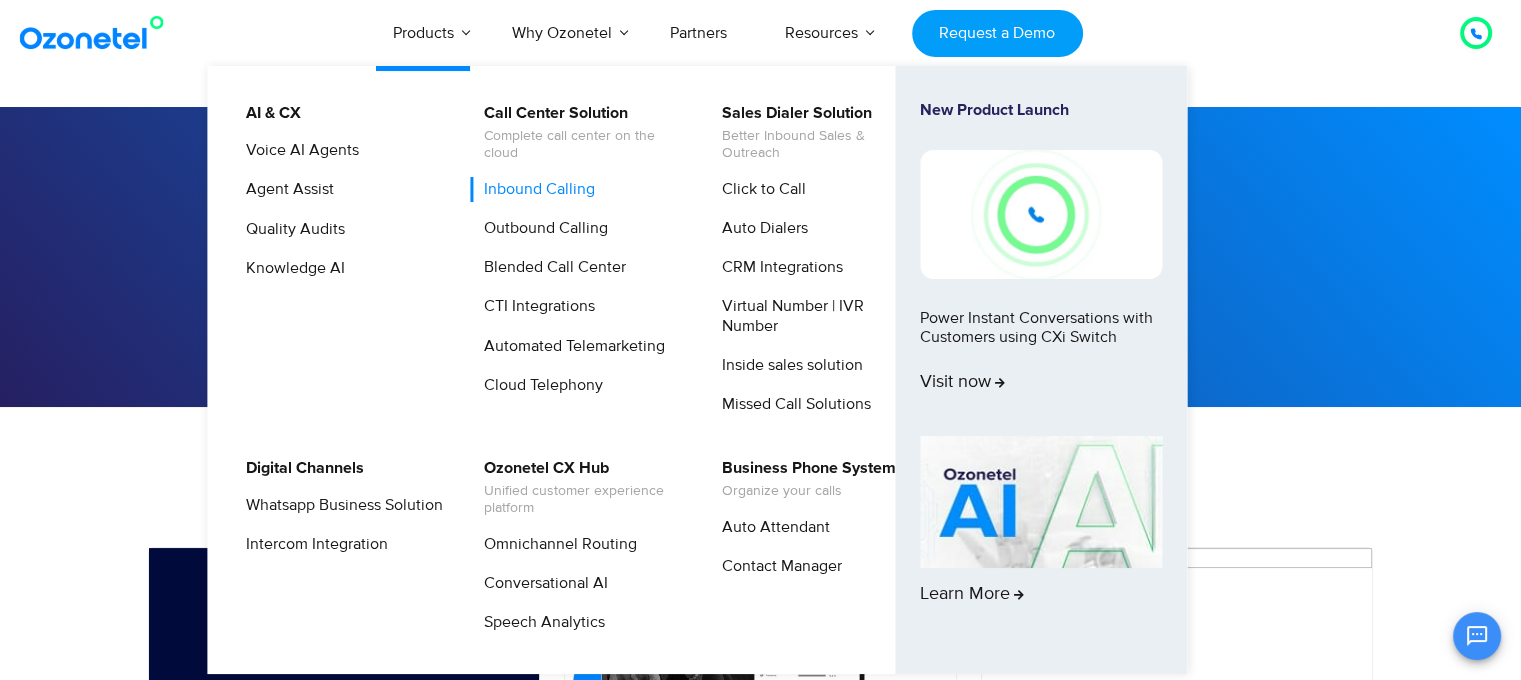 click on "Inbound Calling" at bounding box center (534, 189) 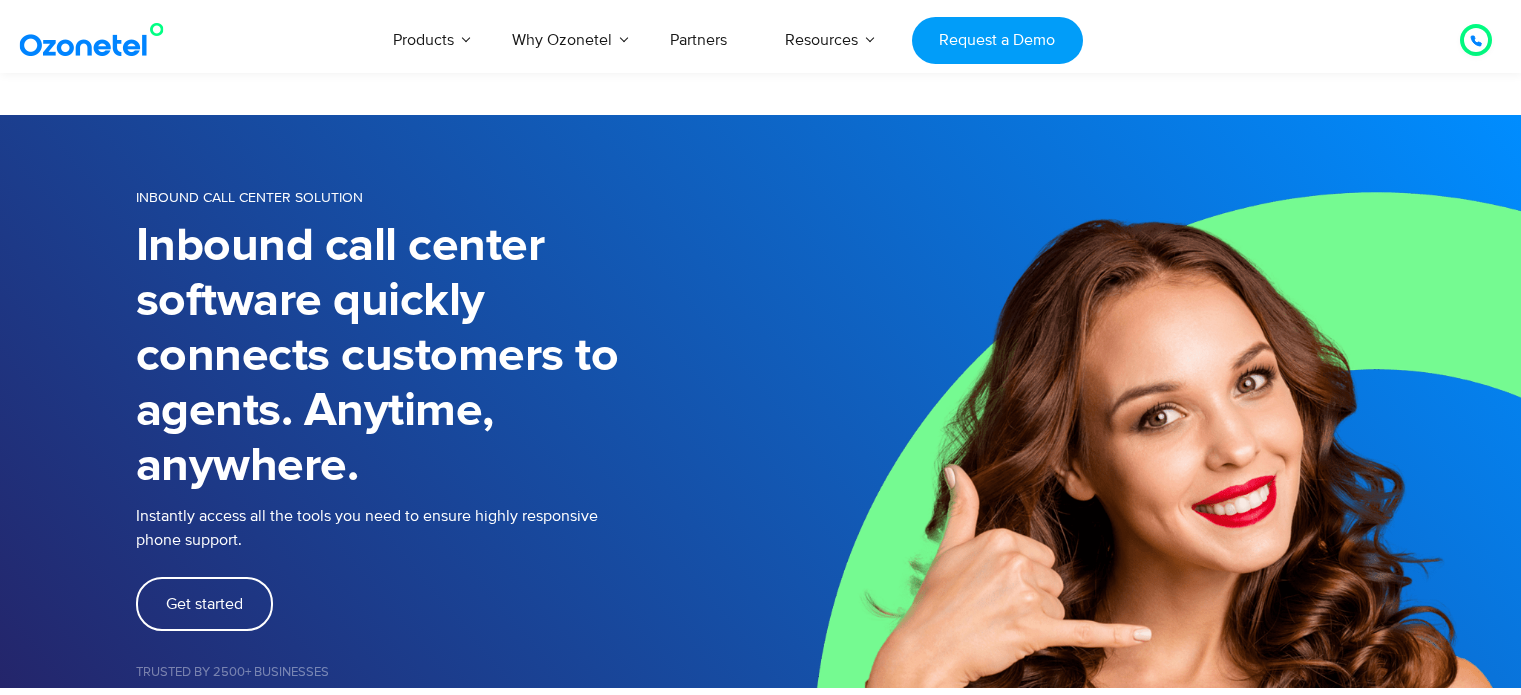 scroll, scrollTop: 315, scrollLeft: 0, axis: vertical 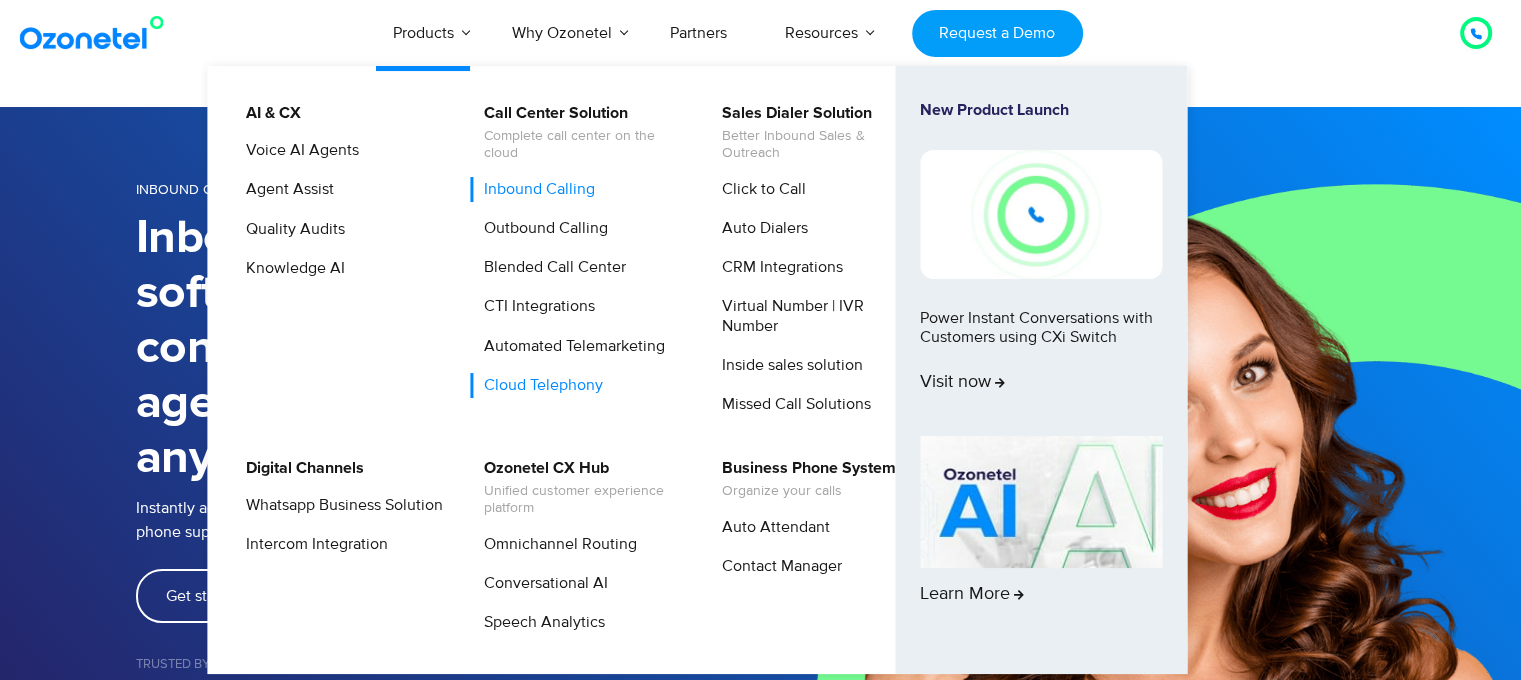 click on "Cloud Telephony" at bounding box center [538, 385] 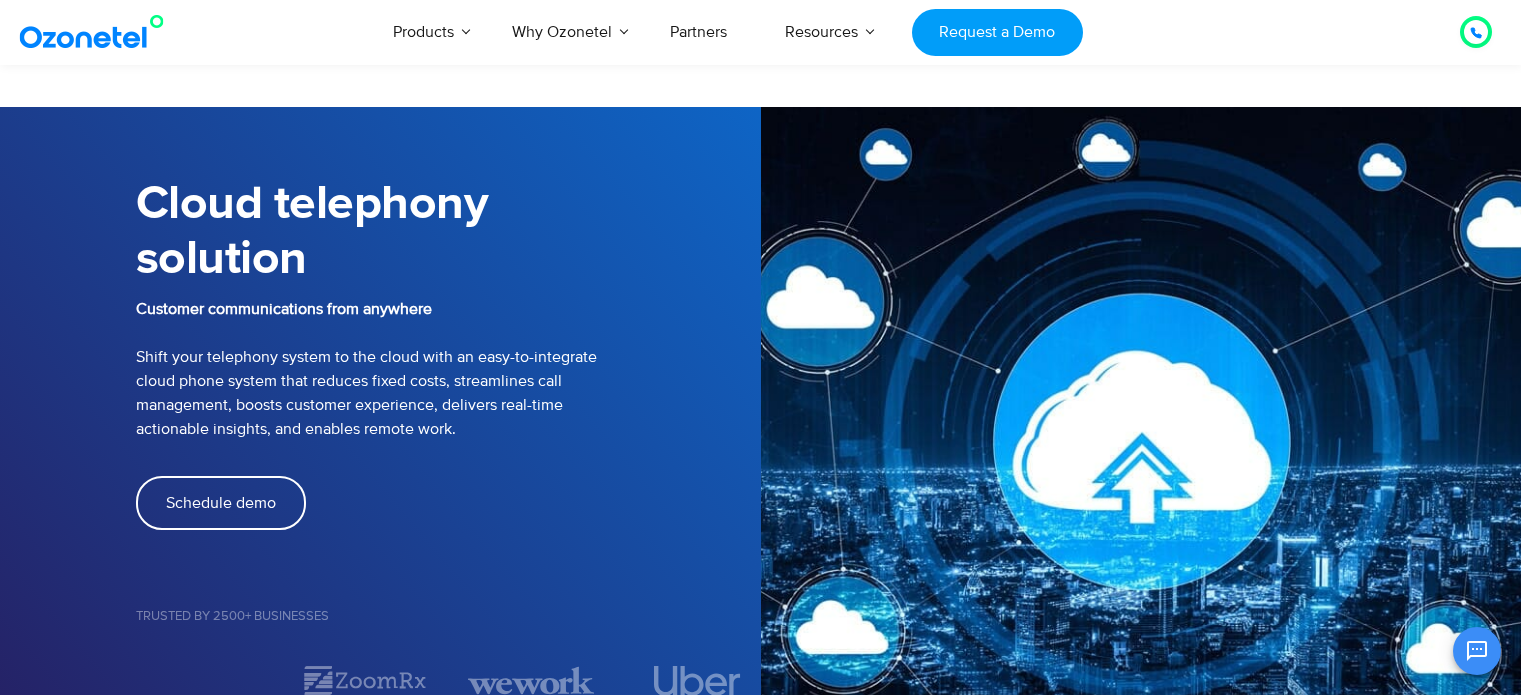 scroll, scrollTop: 166, scrollLeft: 0, axis: vertical 